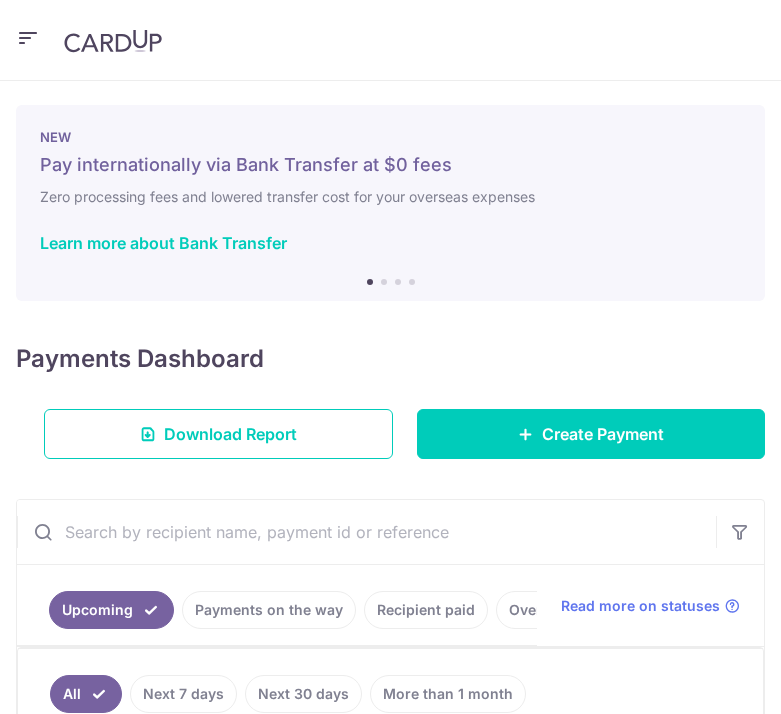 scroll, scrollTop: 0, scrollLeft: 0, axis: both 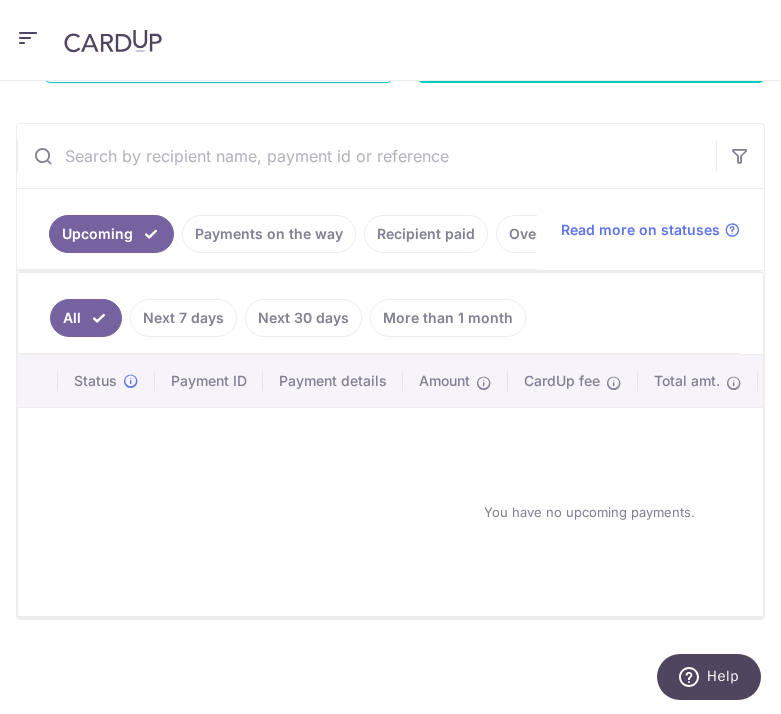 click on "Next 30 days" at bounding box center [303, 318] 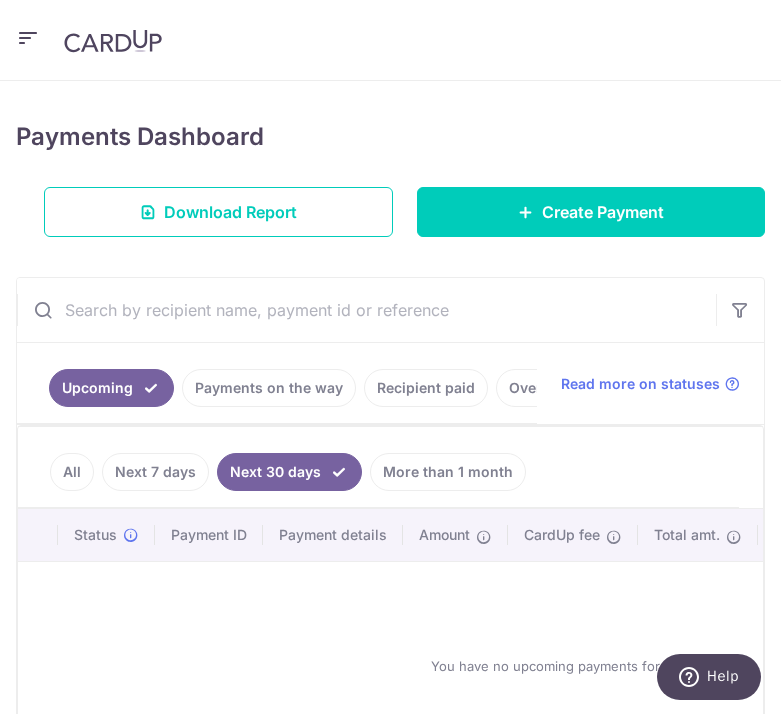 scroll, scrollTop: 400, scrollLeft: 0, axis: vertical 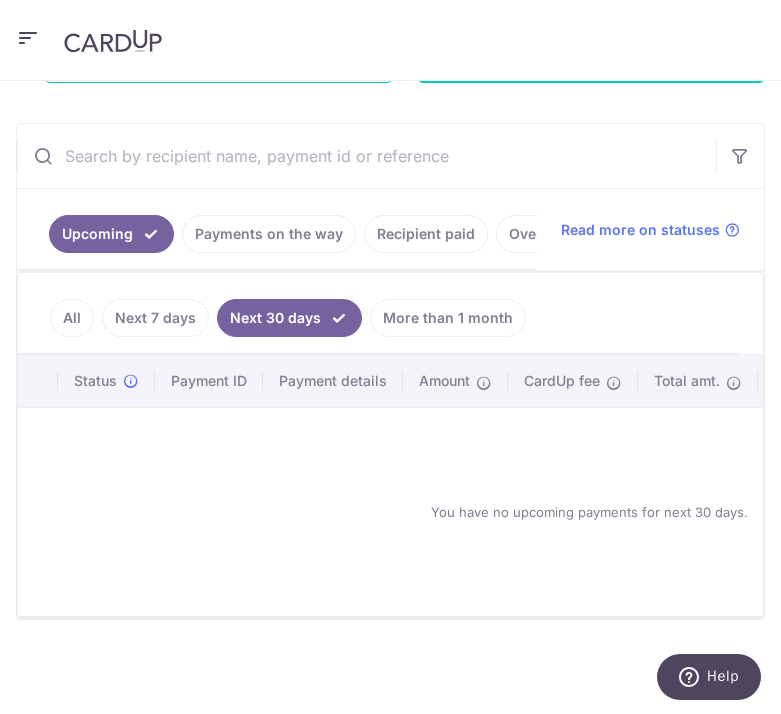 click on "More than 1 month" at bounding box center [448, 318] 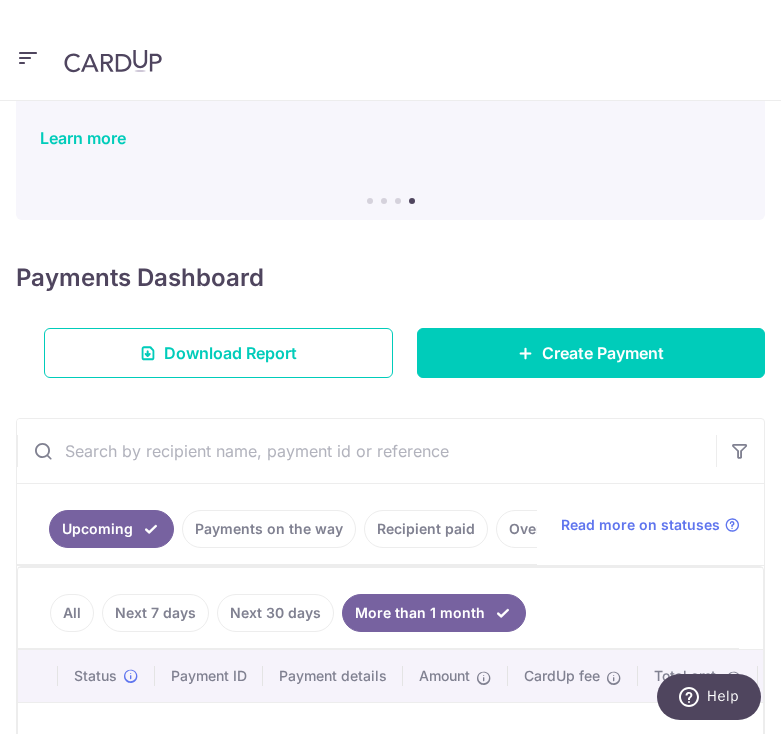 scroll, scrollTop: 0, scrollLeft: 0, axis: both 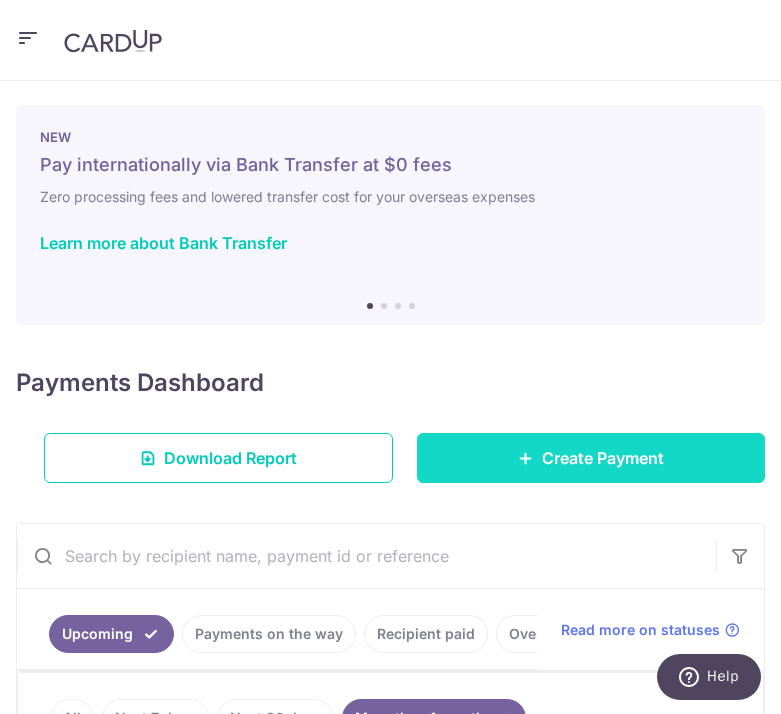 click on "Create Payment" at bounding box center (591, 458) 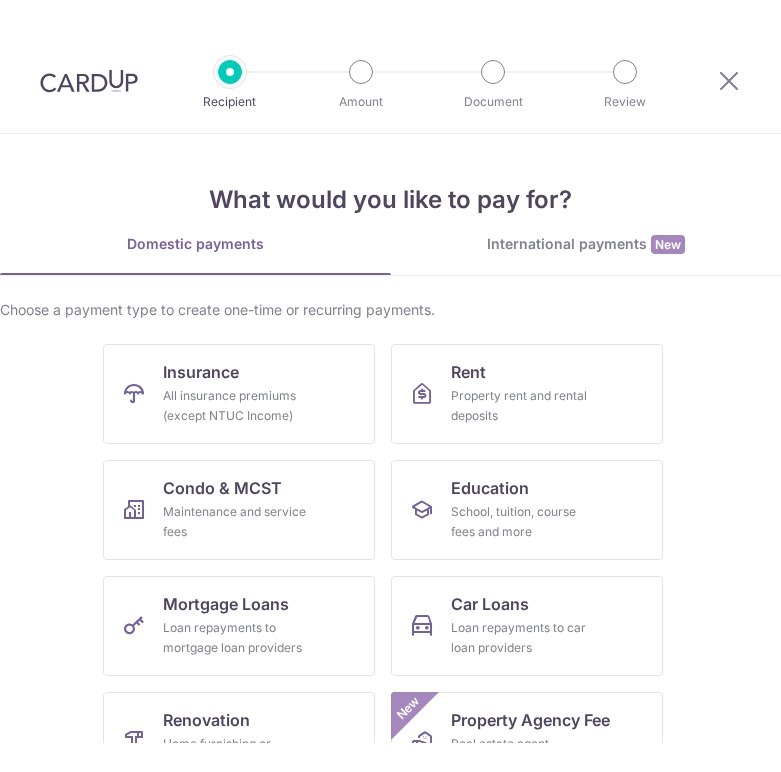 scroll, scrollTop: 0, scrollLeft: 0, axis: both 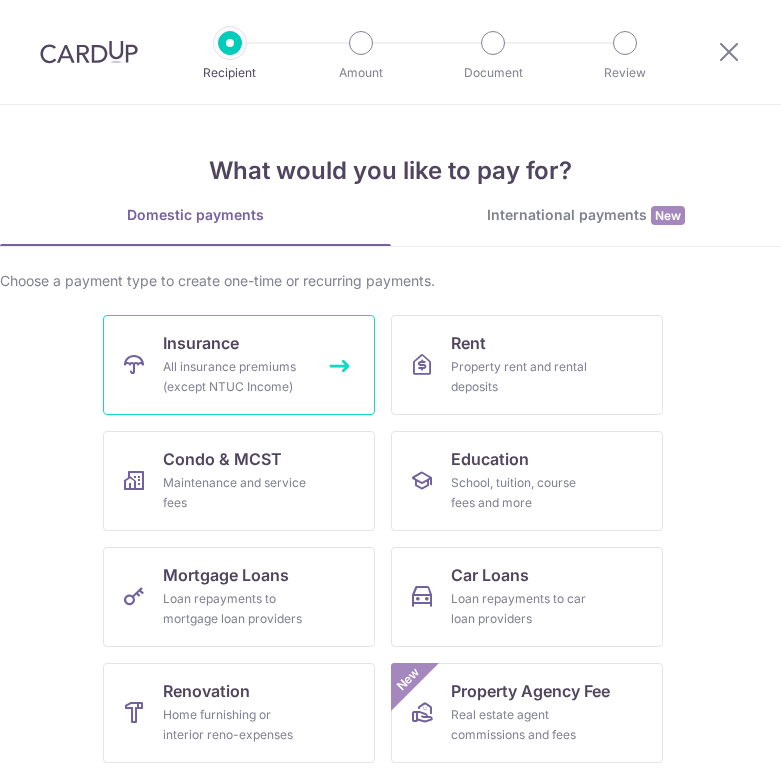click on "All insurance premiums (except NTUC Income)" at bounding box center [235, 377] 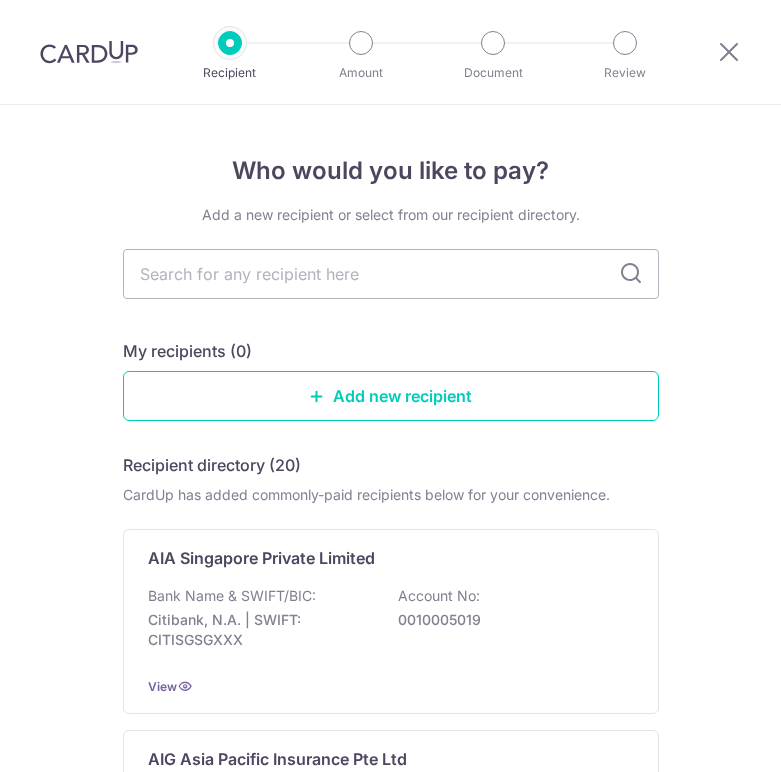 scroll, scrollTop: 0, scrollLeft: 0, axis: both 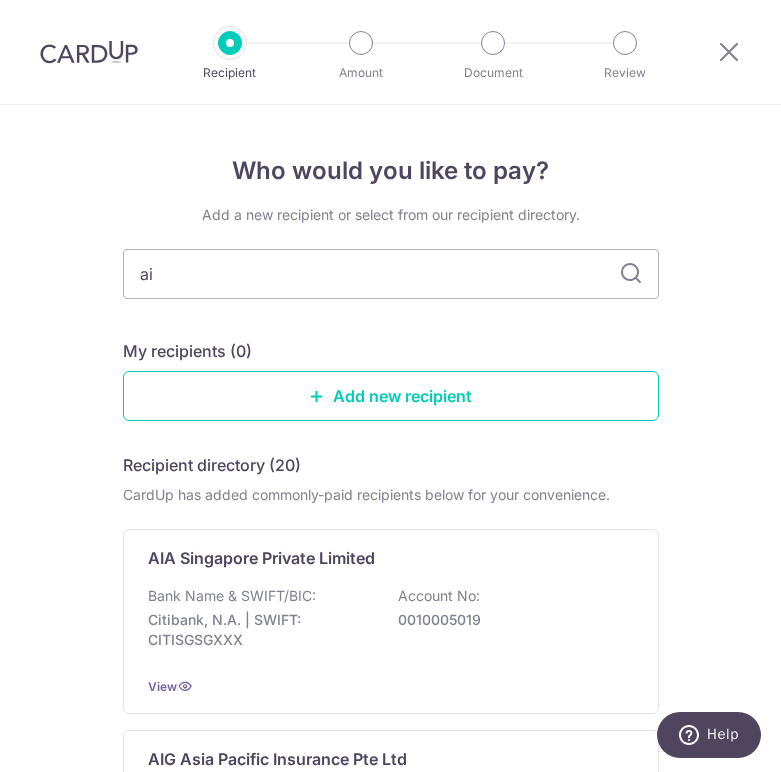 type on "a" 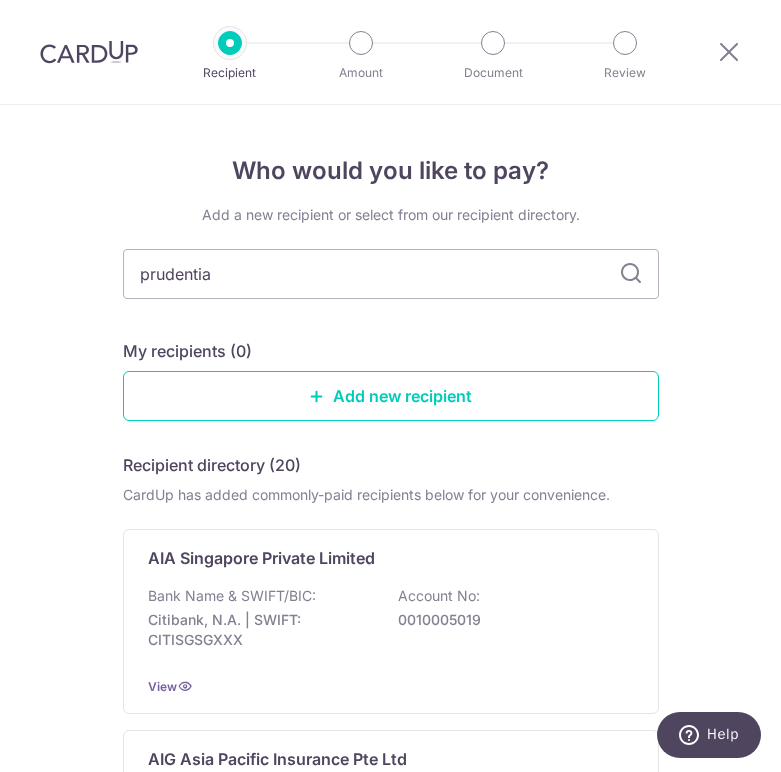 type on "prudential" 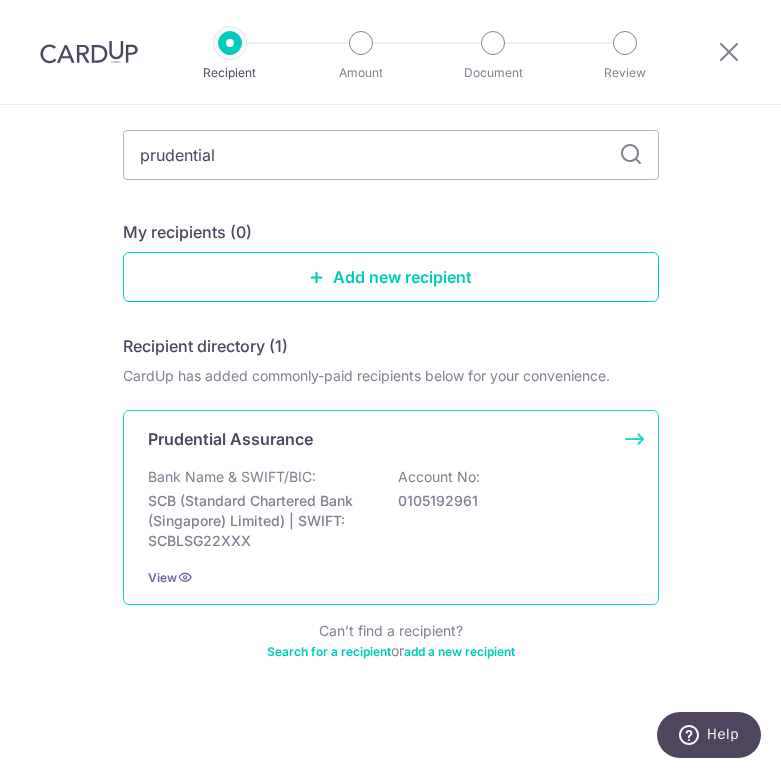 scroll, scrollTop: 126, scrollLeft: 0, axis: vertical 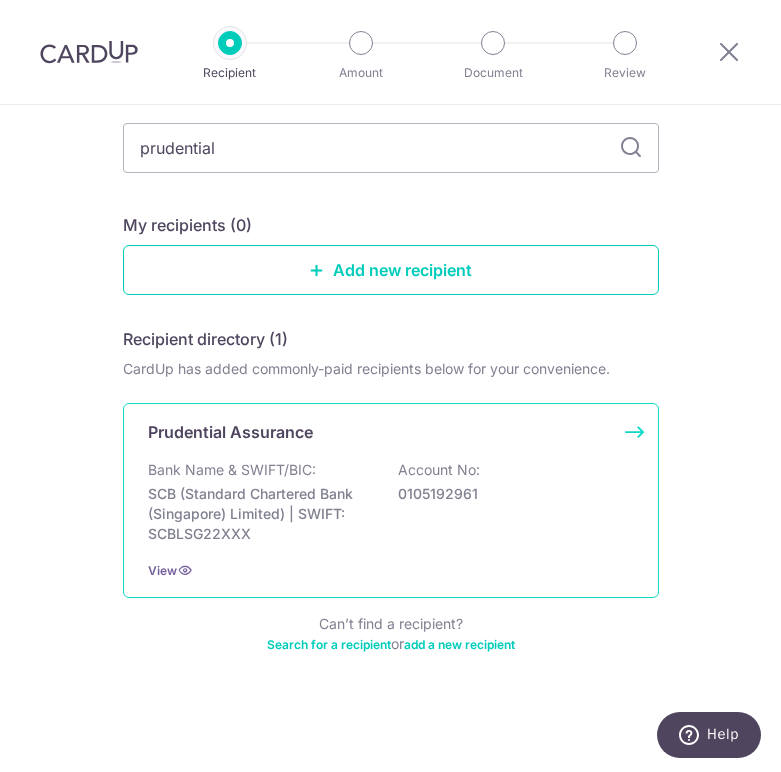 click on "Account No:" at bounding box center (439, 470) 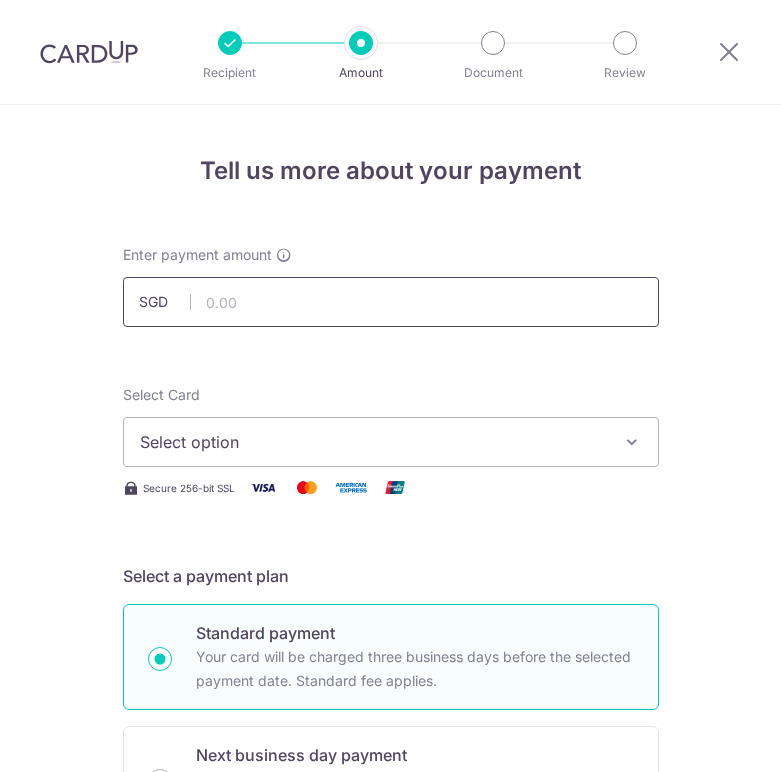 scroll, scrollTop: 0, scrollLeft: 0, axis: both 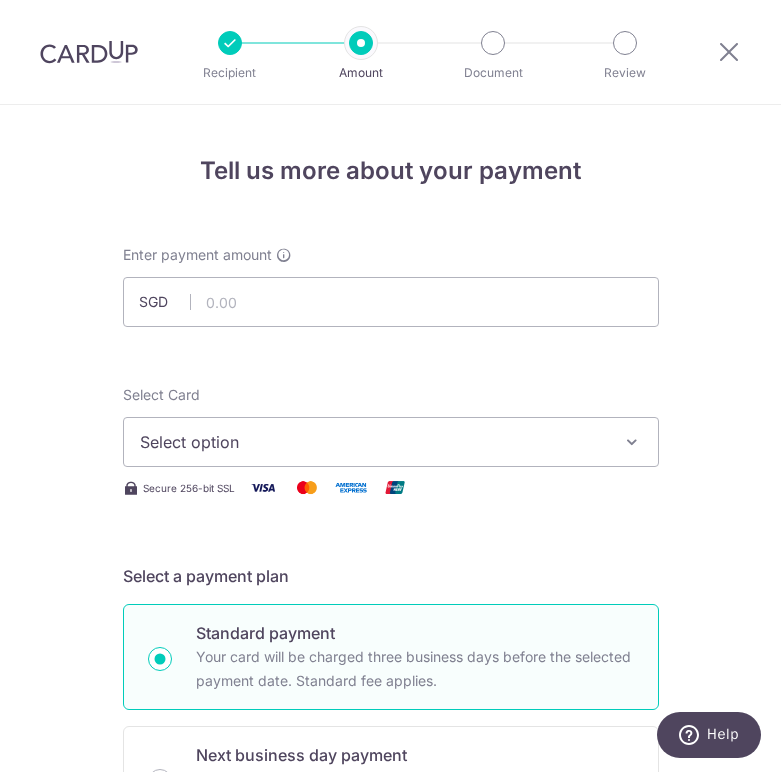 click on "Select option" at bounding box center (373, 442) 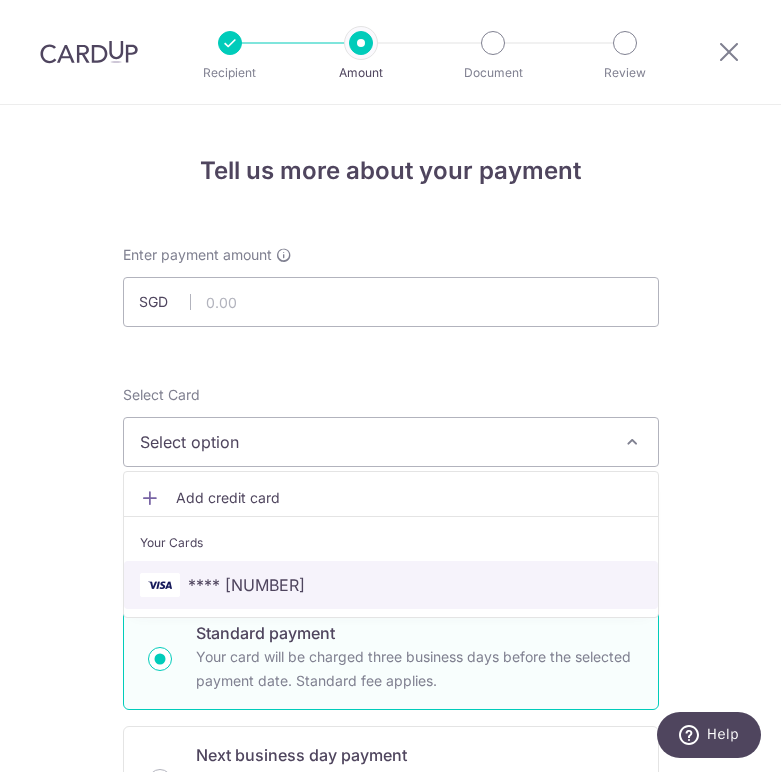 click on "**** 7392" at bounding box center (391, 585) 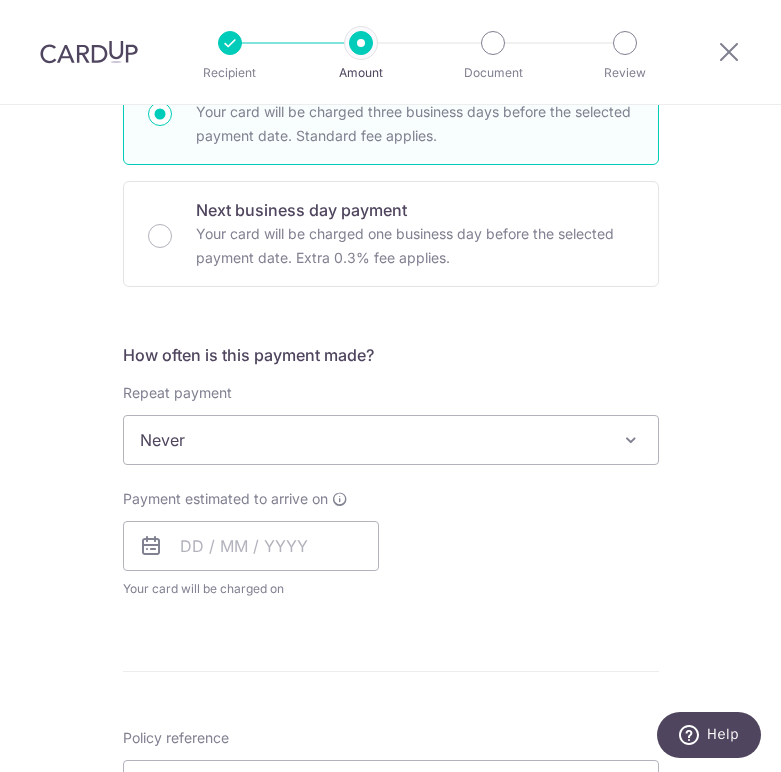 scroll, scrollTop: 600, scrollLeft: 0, axis: vertical 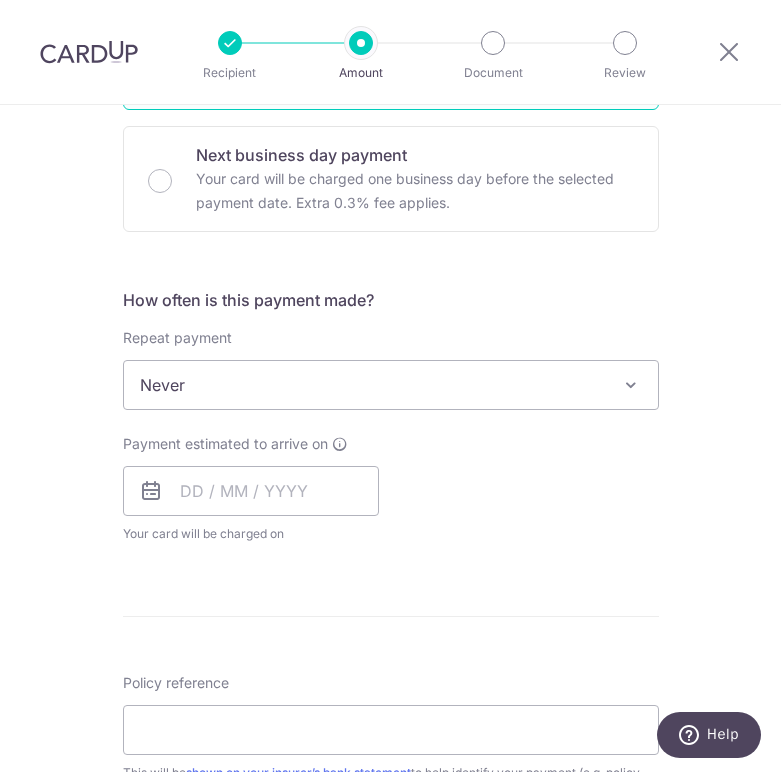 click on "Never" at bounding box center [391, 385] 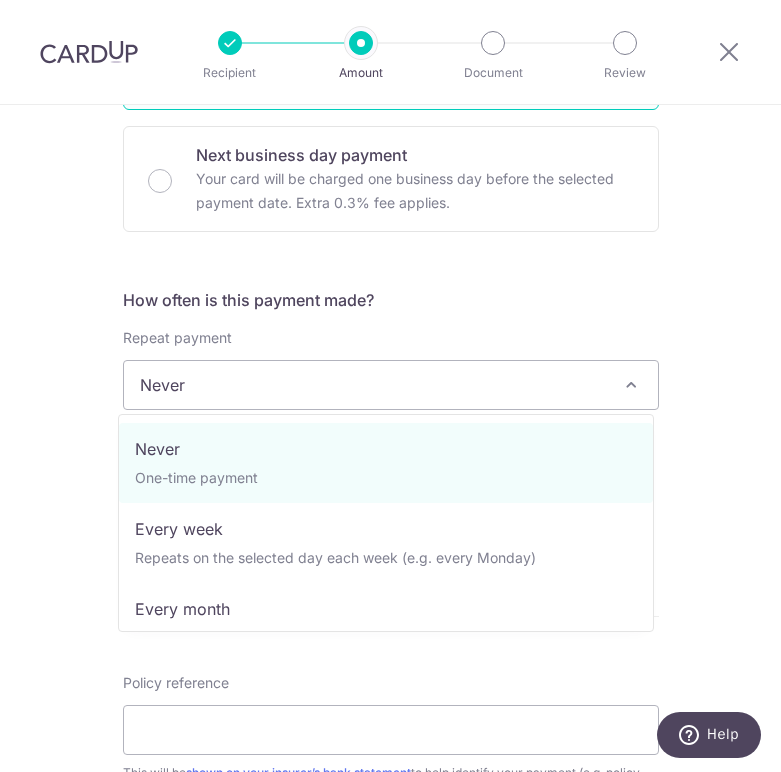 click on "Never" at bounding box center (391, 385) 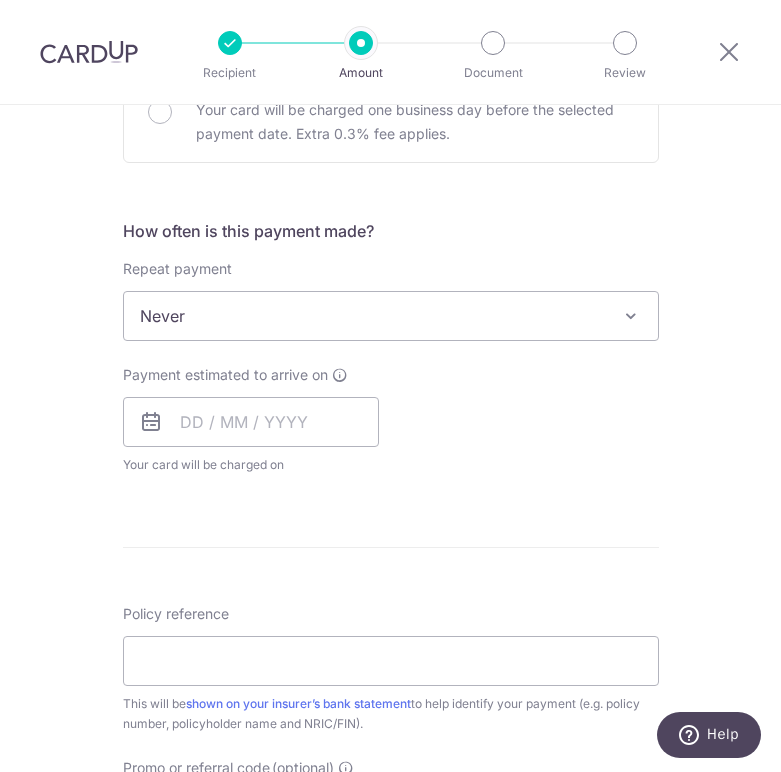 scroll, scrollTop: 800, scrollLeft: 0, axis: vertical 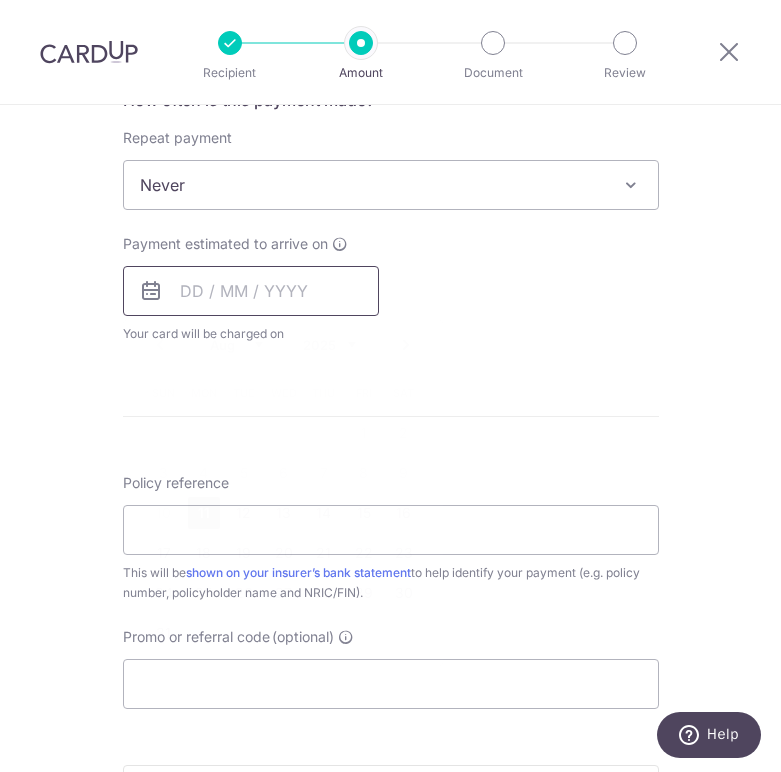 click at bounding box center [251, 291] 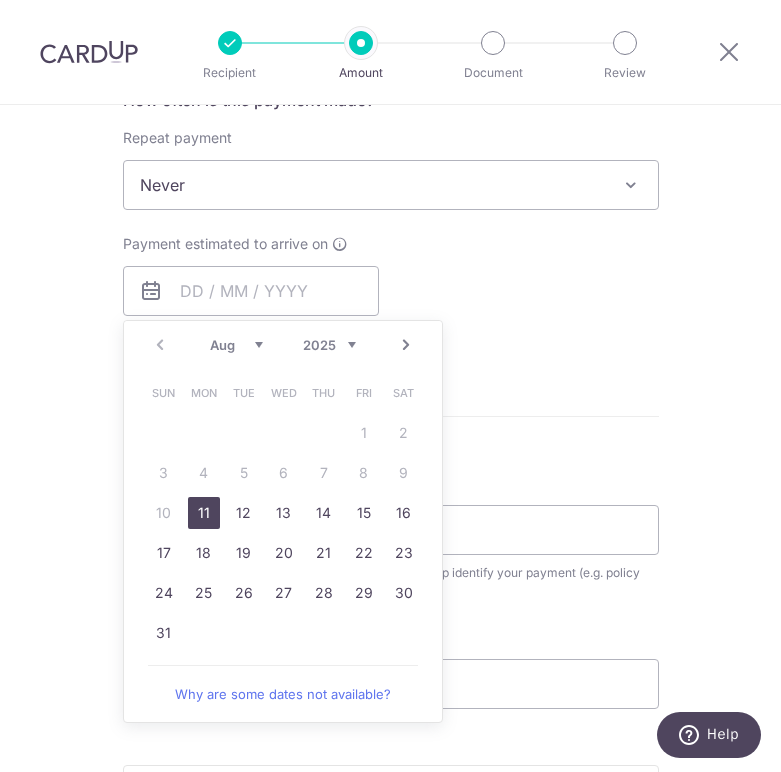 click on "11" at bounding box center [204, 513] 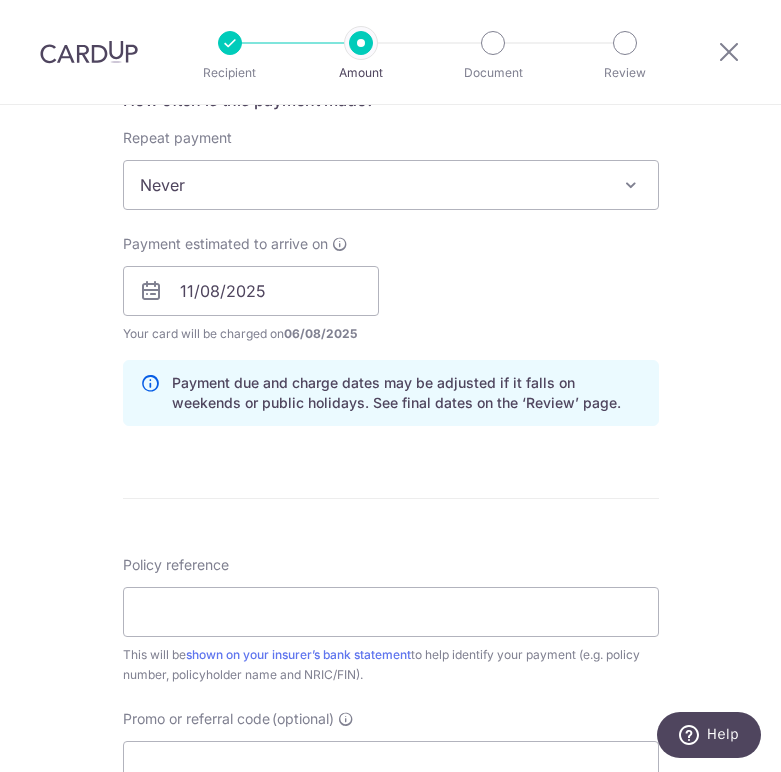 click on "Payment estimated to arrive on
11/08/2025
Prev Next Aug Sep Oct Nov Dec 2025 2026 2027 2028 2029 2030 2031 2032 2033 2034 2035 Sun Mon Tue Wed Thu Fri Sat           1 2 3 4 5 6 7 8 9 10 11 12 13 14 15 16 17 18 19 20 21 22 23 24 25 26 27 28 29 30 31
Your card will be charged on  06/08/2025  for the first payment
* If your payment is funded by  9:00am SGT on Thursday 07/08/2025
07/08/2025
No. of Payments" at bounding box center (391, 289) 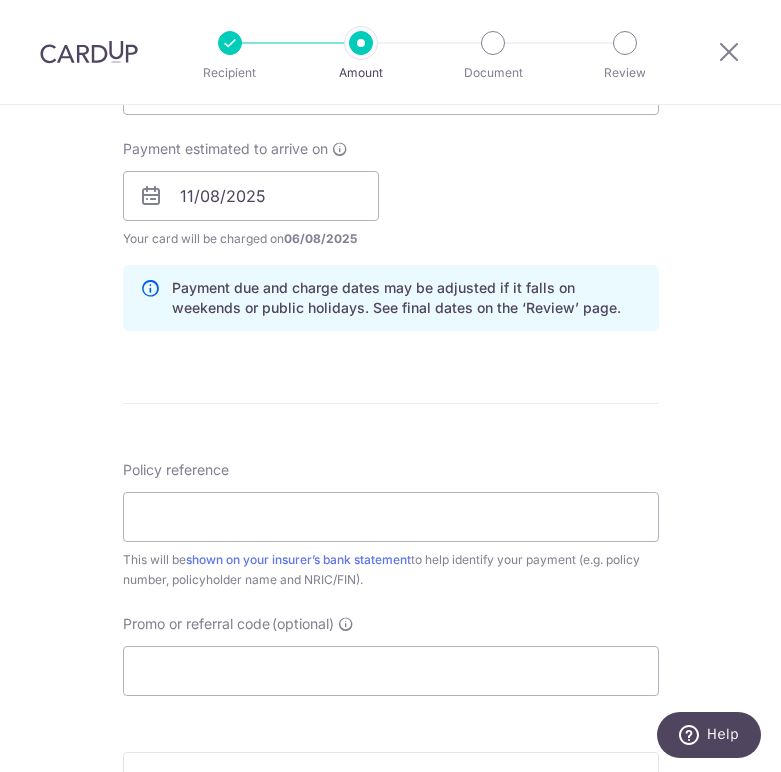scroll, scrollTop: 1100, scrollLeft: 0, axis: vertical 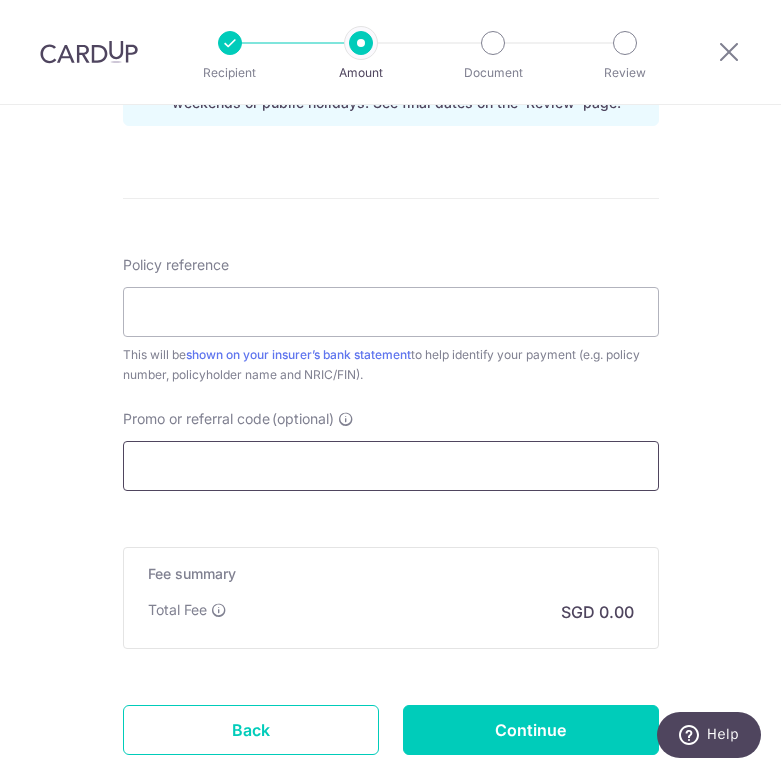 click on "Promo or referral code
(optional)" at bounding box center [391, 466] 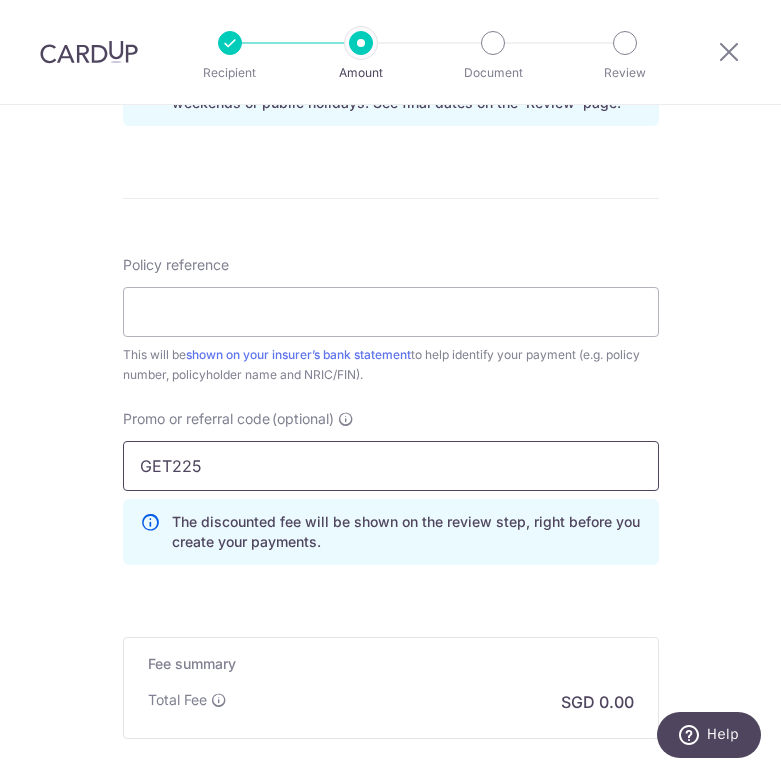 type on "GET225" 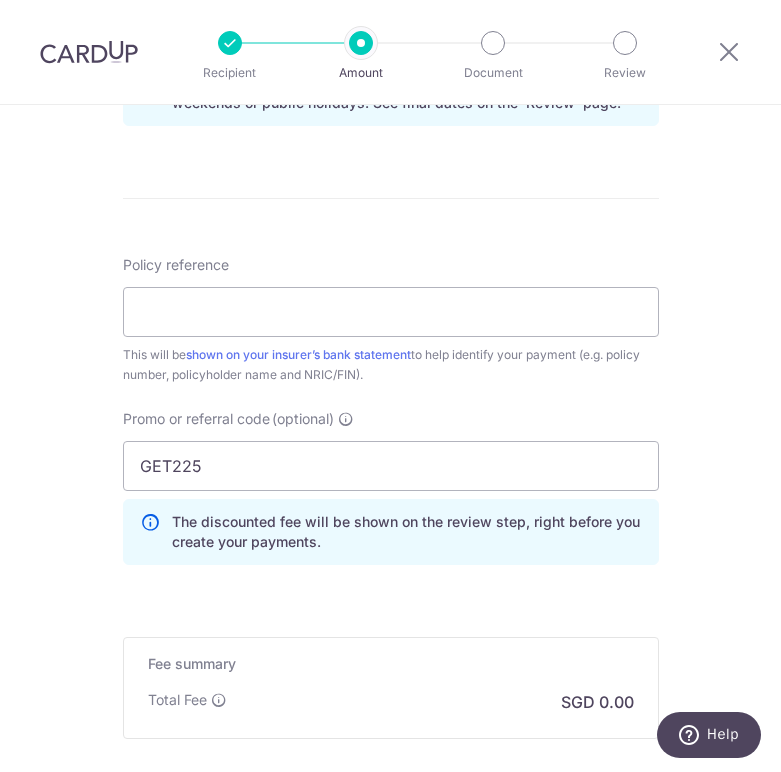 click on "Tell us more about your payment
Enter payment amount
SGD
Select Card
**** 7392
Add credit card
Your Cards
**** 7392
Secure 256-bit SSL
Text
New card details
Card
Secure 256-bit SSL" at bounding box center (390, 0) 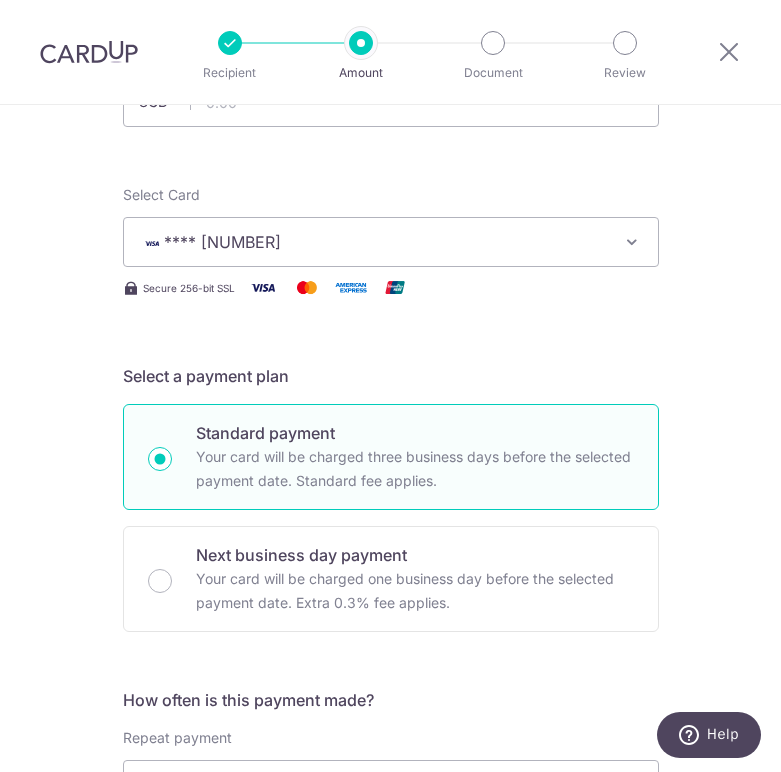 scroll, scrollTop: 0, scrollLeft: 0, axis: both 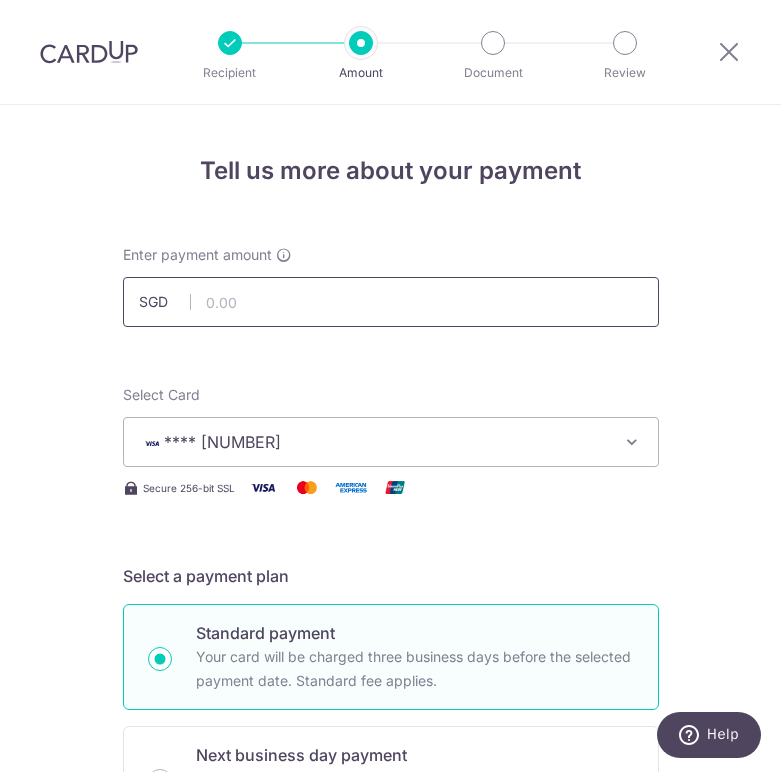 click at bounding box center (391, 302) 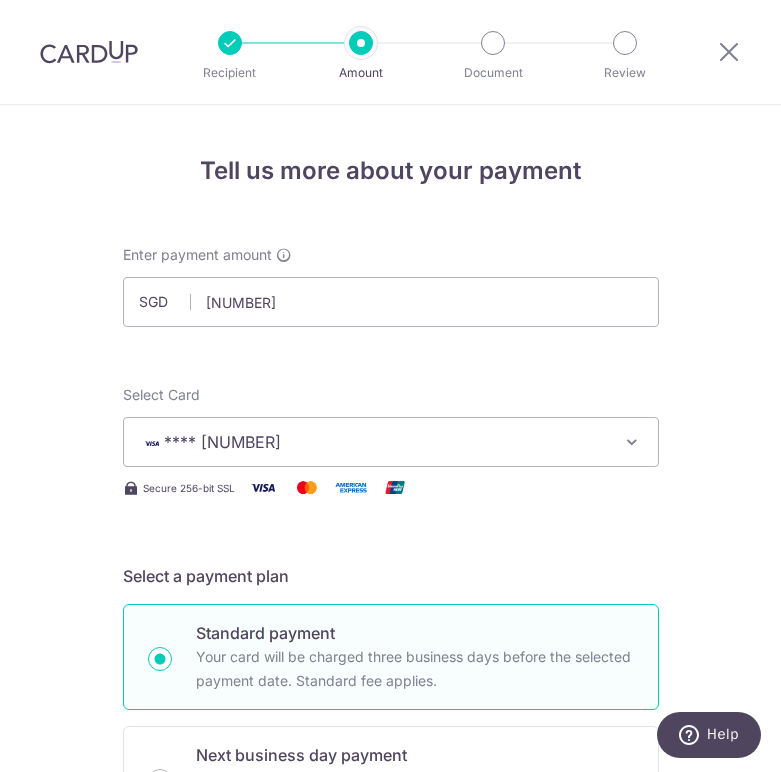 click on "Enter payment amount
SGD
14612
Select Card
**** 7392
Add credit card
Your Cards
**** 7392
Secure 256-bit SSL
Text
New card details
Card
Secure 256-bit SSL" at bounding box center [391, 1123] 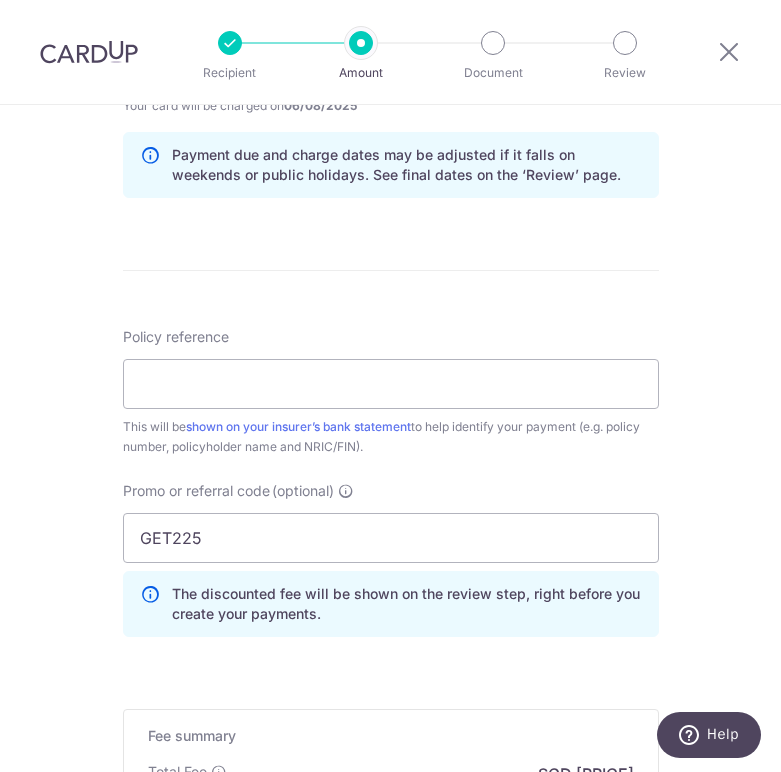 scroll, scrollTop: 1100, scrollLeft: 0, axis: vertical 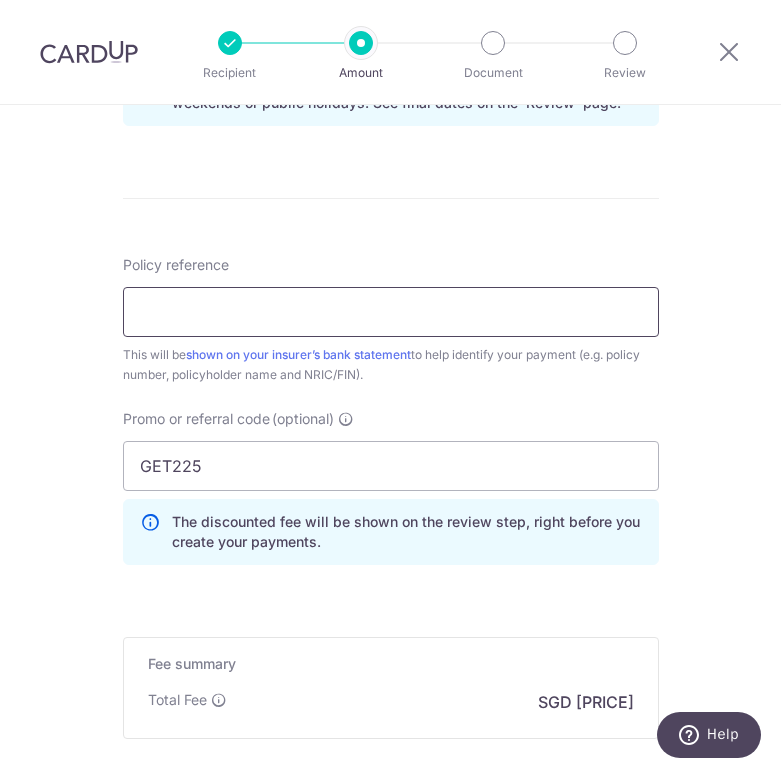 click on "Policy reference" at bounding box center (391, 312) 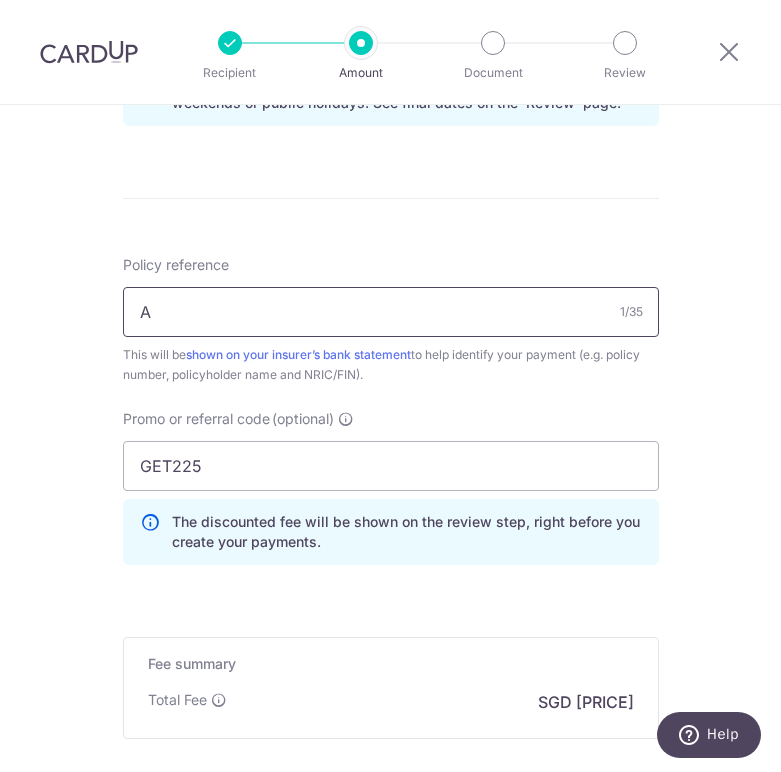 click on "A" at bounding box center (391, 312) 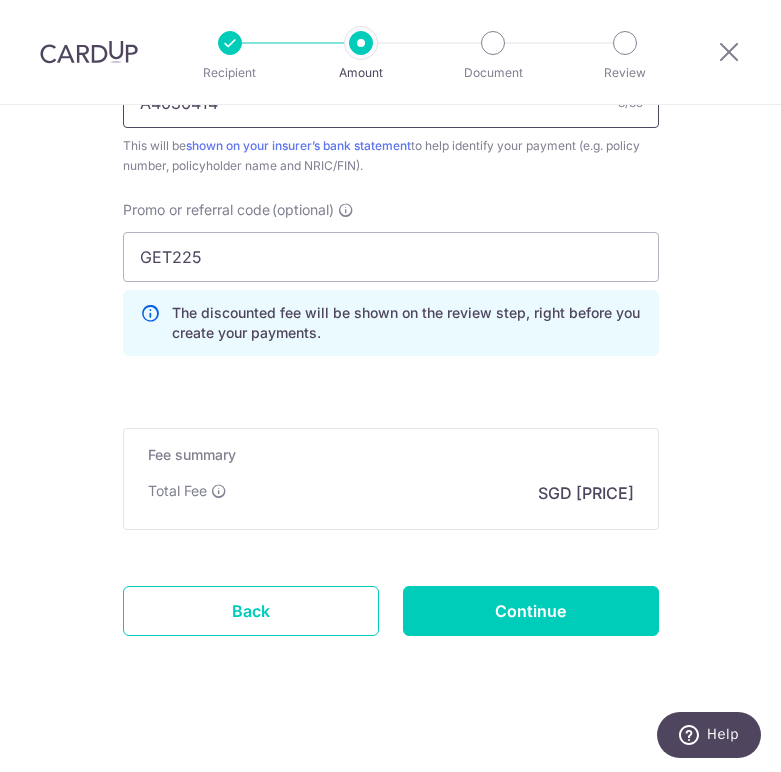 scroll, scrollTop: 1323, scrollLeft: 0, axis: vertical 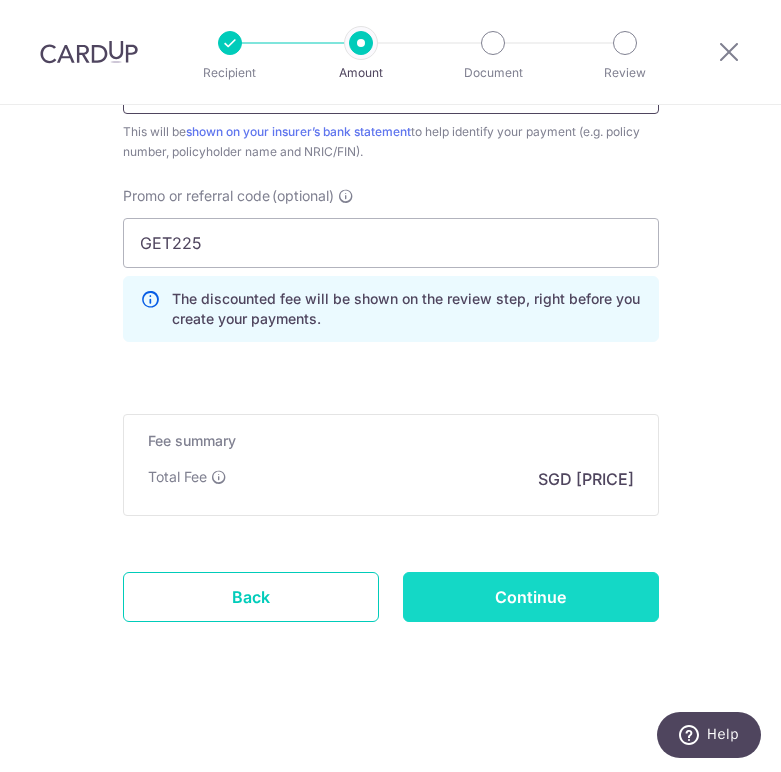 type on "[DOCUMENT_ID]" 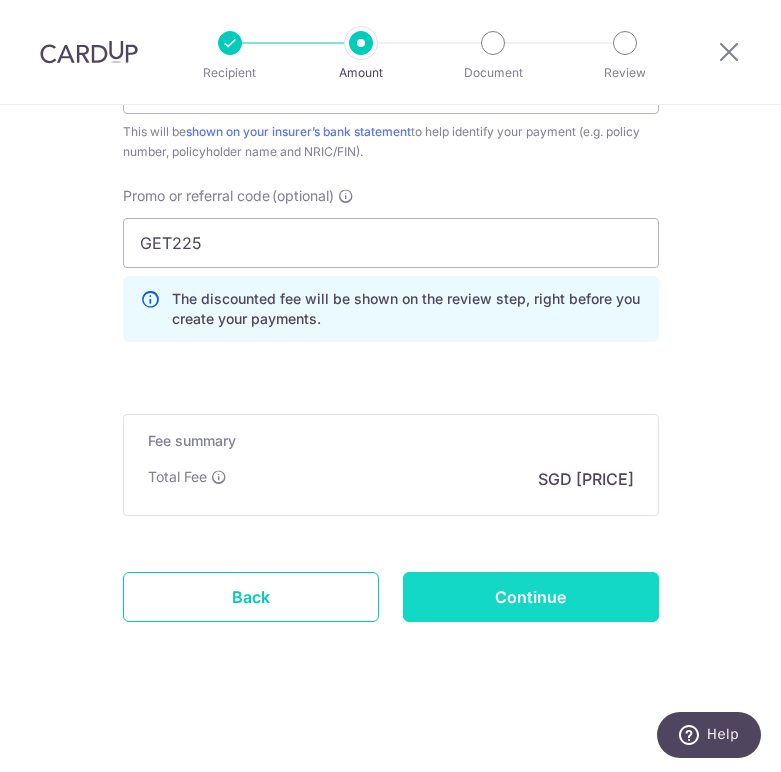 click on "Continue" at bounding box center (531, 597) 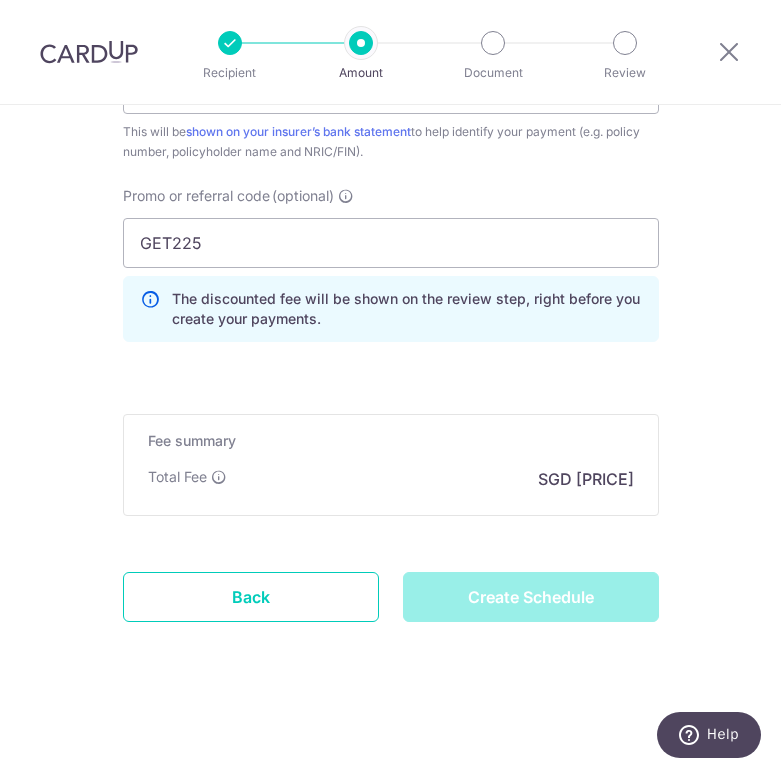 type on "Create Schedule" 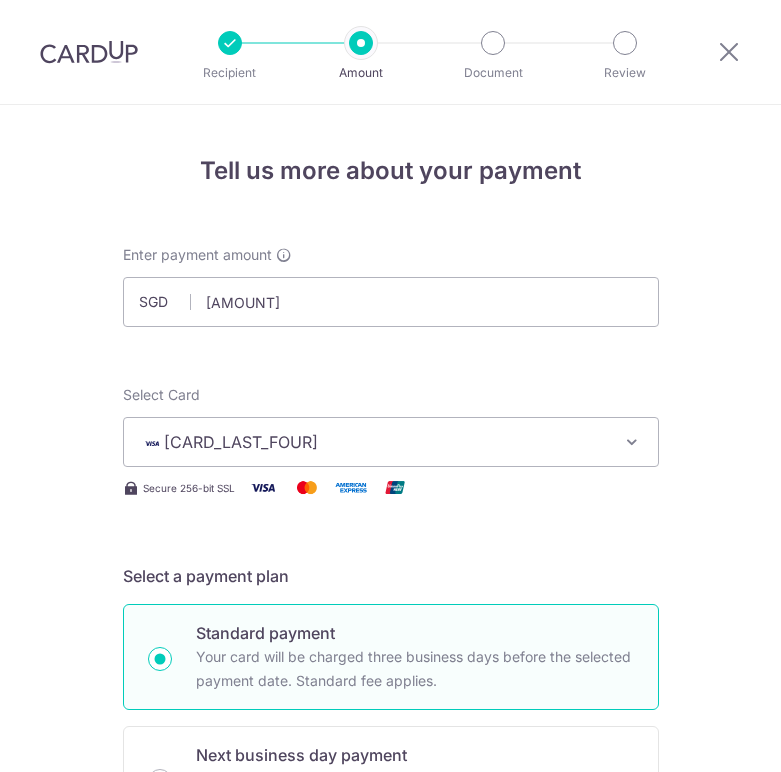 scroll, scrollTop: 0, scrollLeft: 0, axis: both 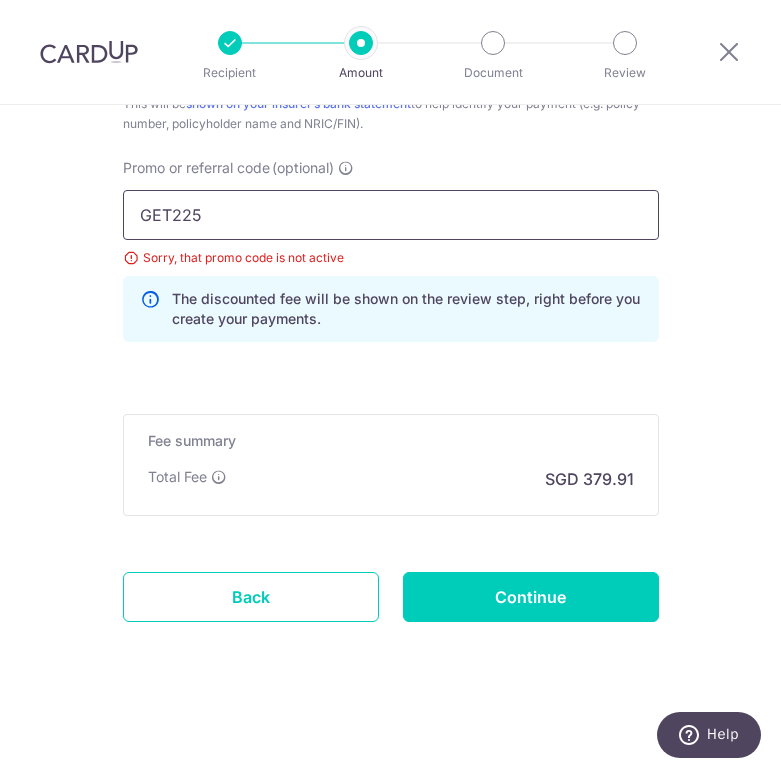 drag, startPoint x: 164, startPoint y: 210, endPoint x: 61, endPoint y: 206, distance: 103.077644 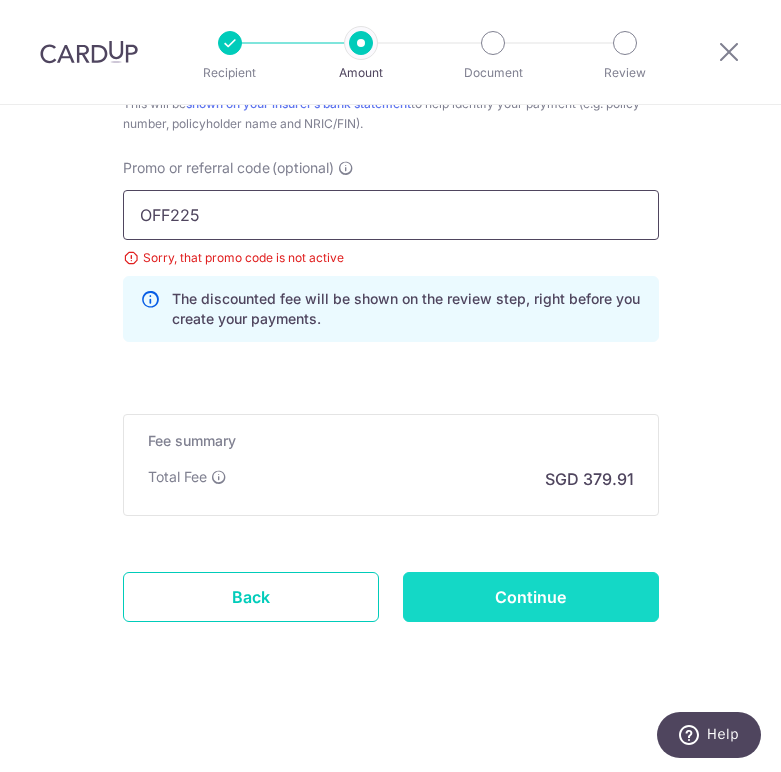 type on "OFF225" 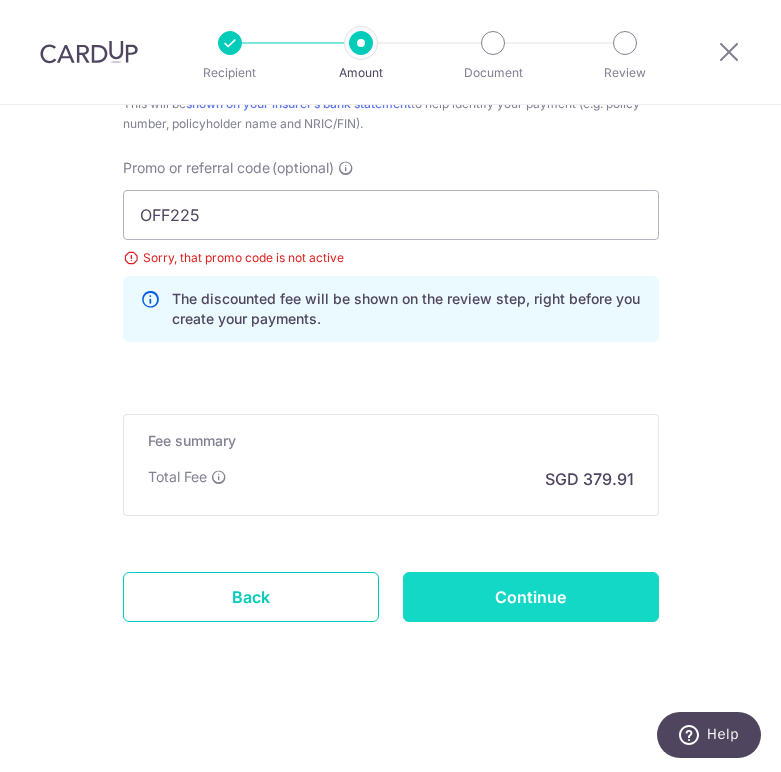 click on "Continue" at bounding box center [531, 597] 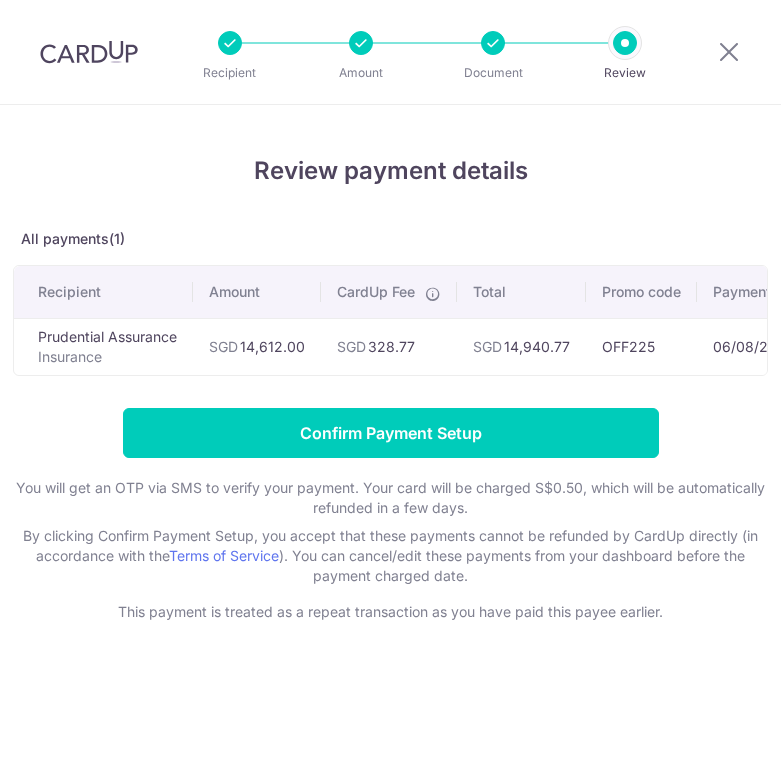 scroll, scrollTop: 0, scrollLeft: 0, axis: both 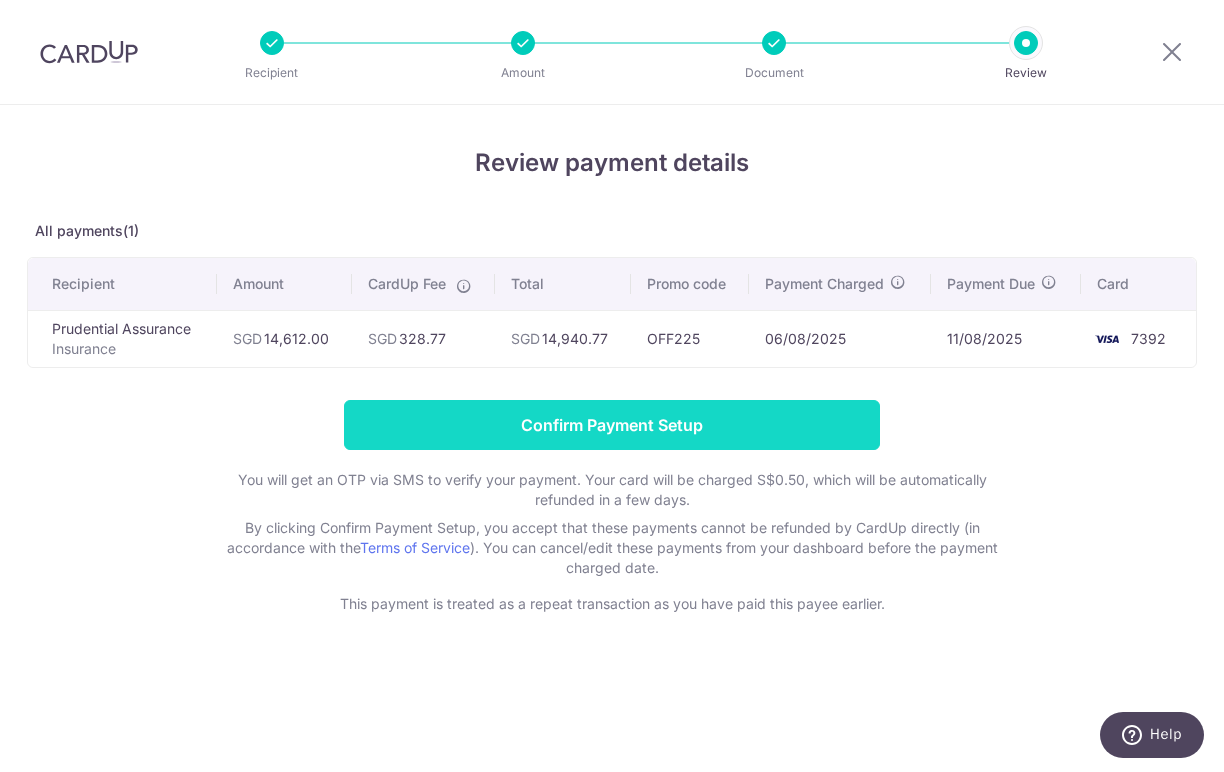 click on "Confirm Payment Setup" at bounding box center [612, 425] 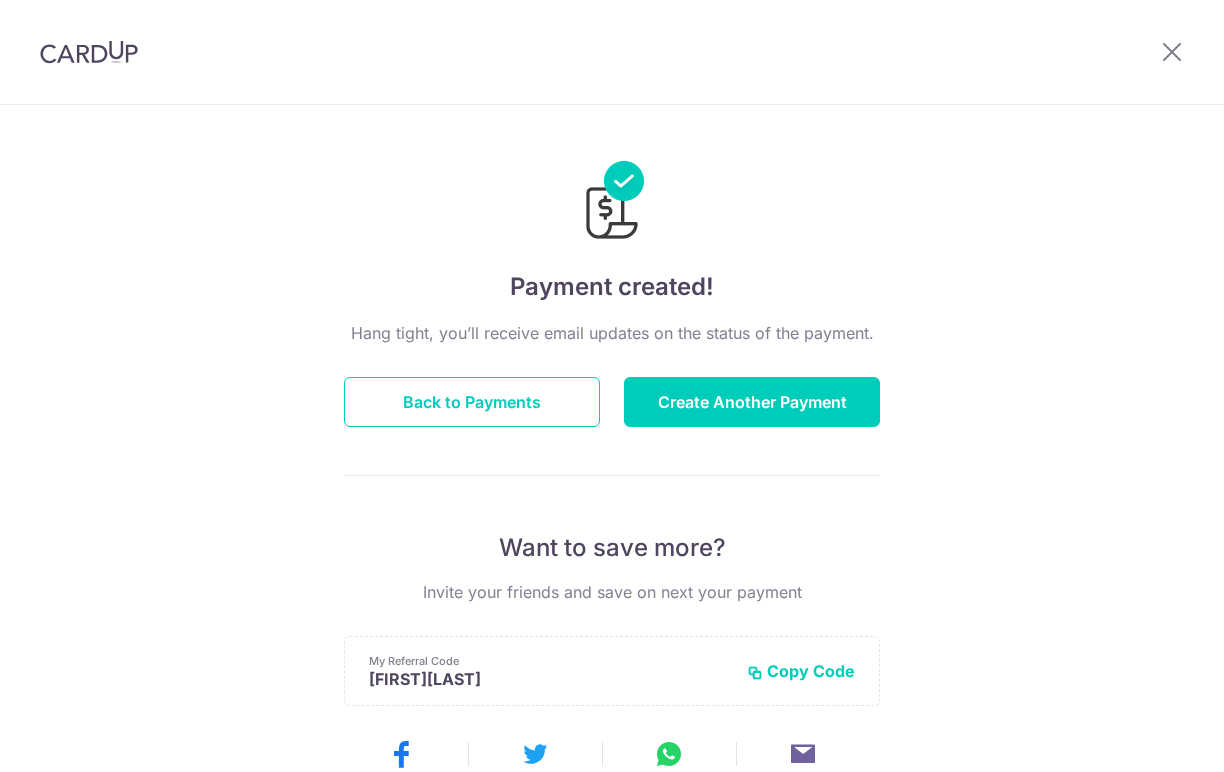 scroll, scrollTop: 0, scrollLeft: 0, axis: both 